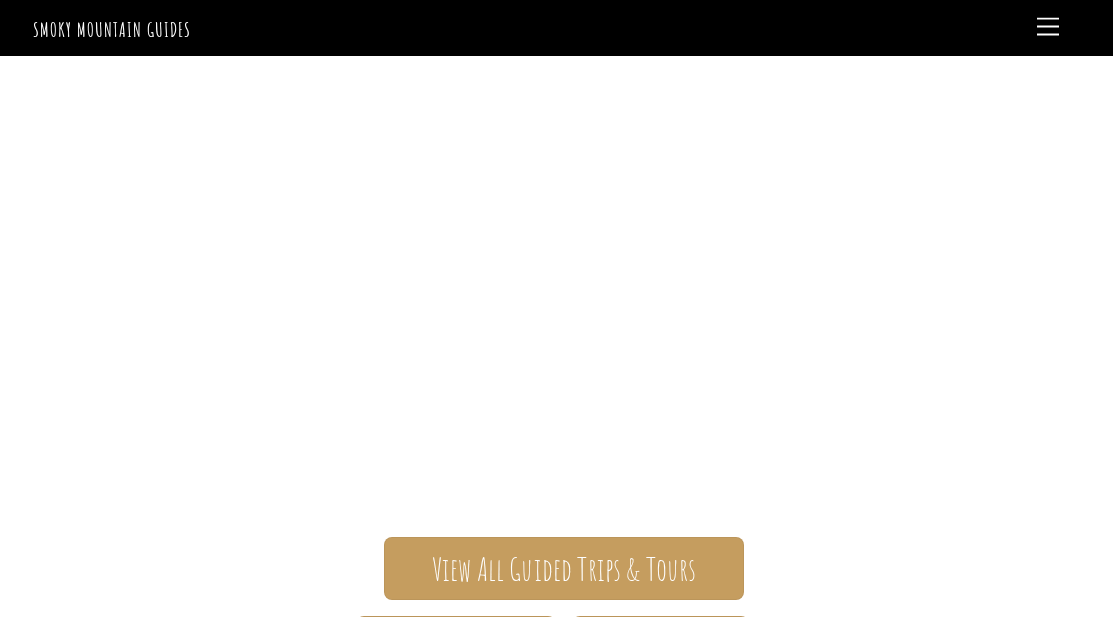 scroll, scrollTop: 361, scrollLeft: 0, axis: vertical 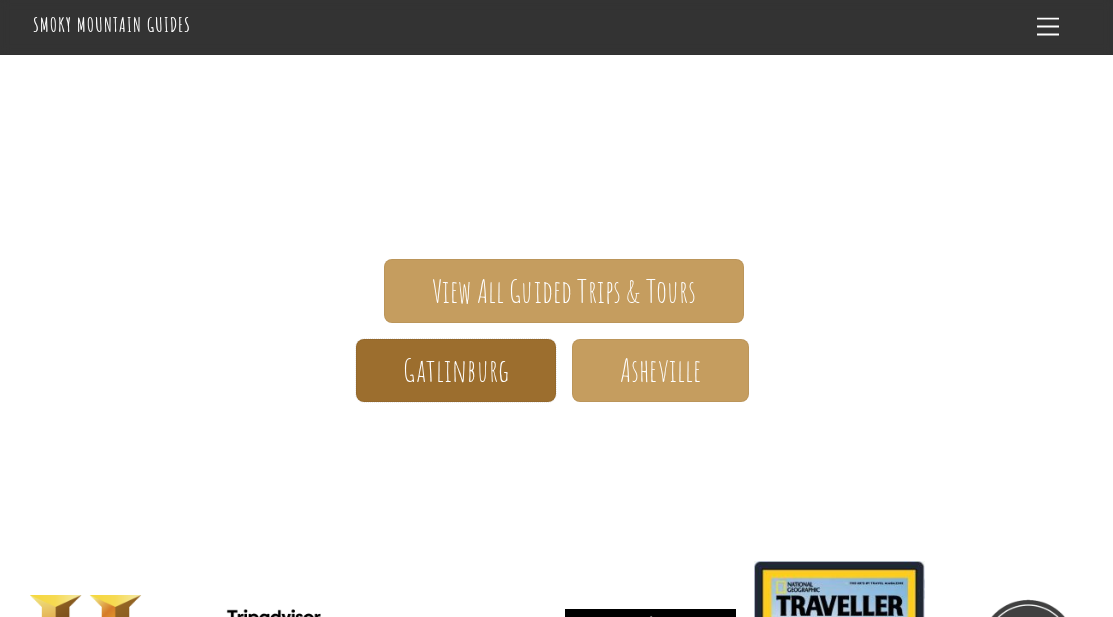 click on "Gatlinburg" at bounding box center (456, 370) 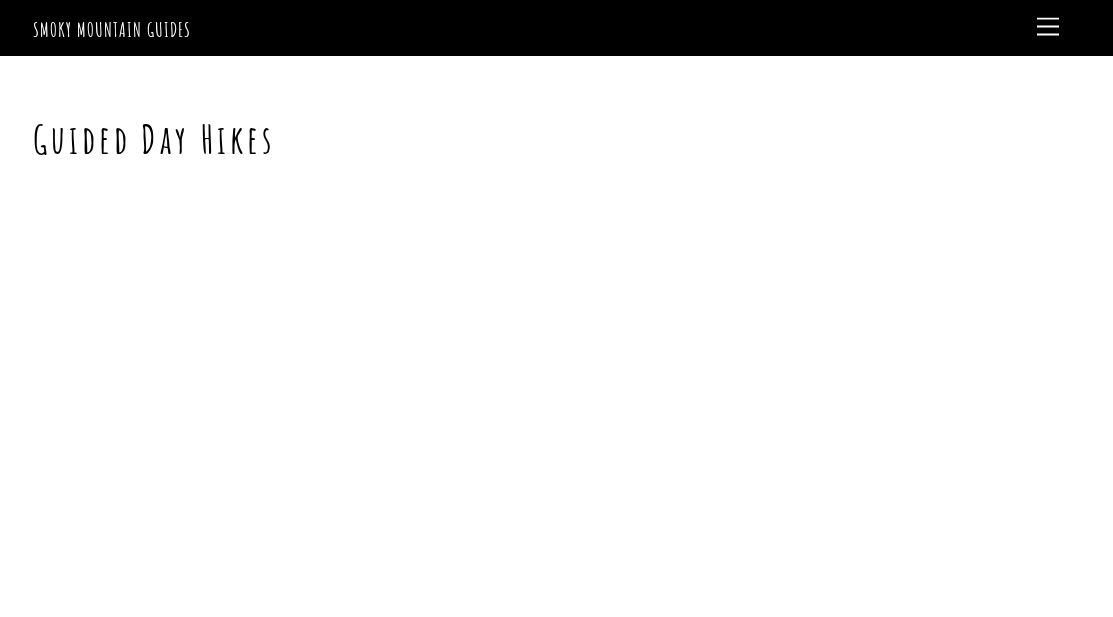 scroll, scrollTop: 0, scrollLeft: 0, axis: both 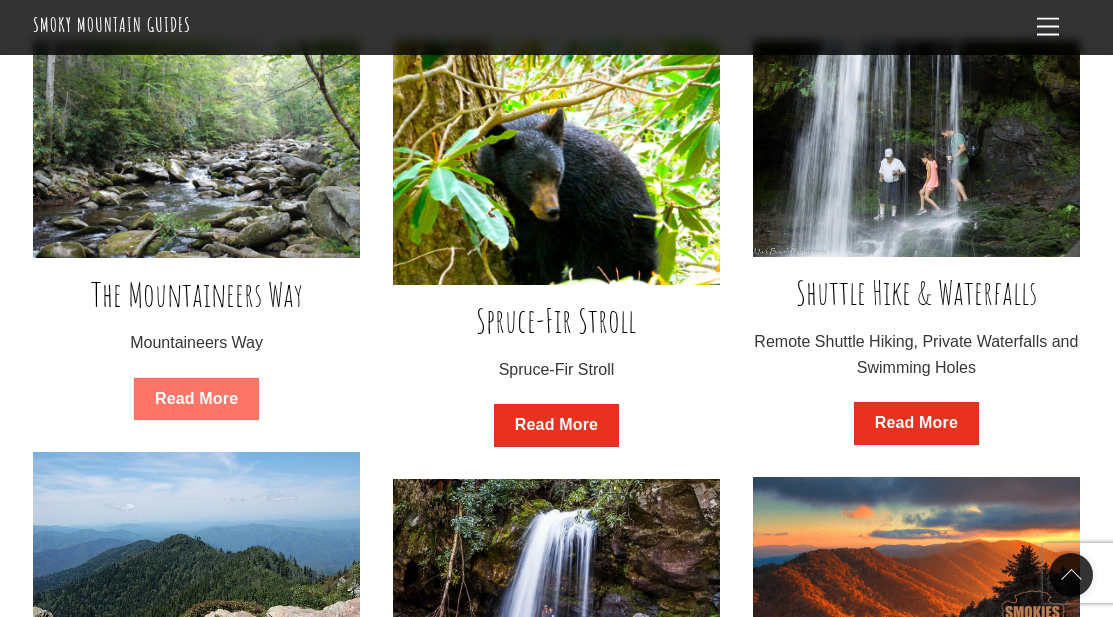 click on "Read More" at bounding box center (196, 399) 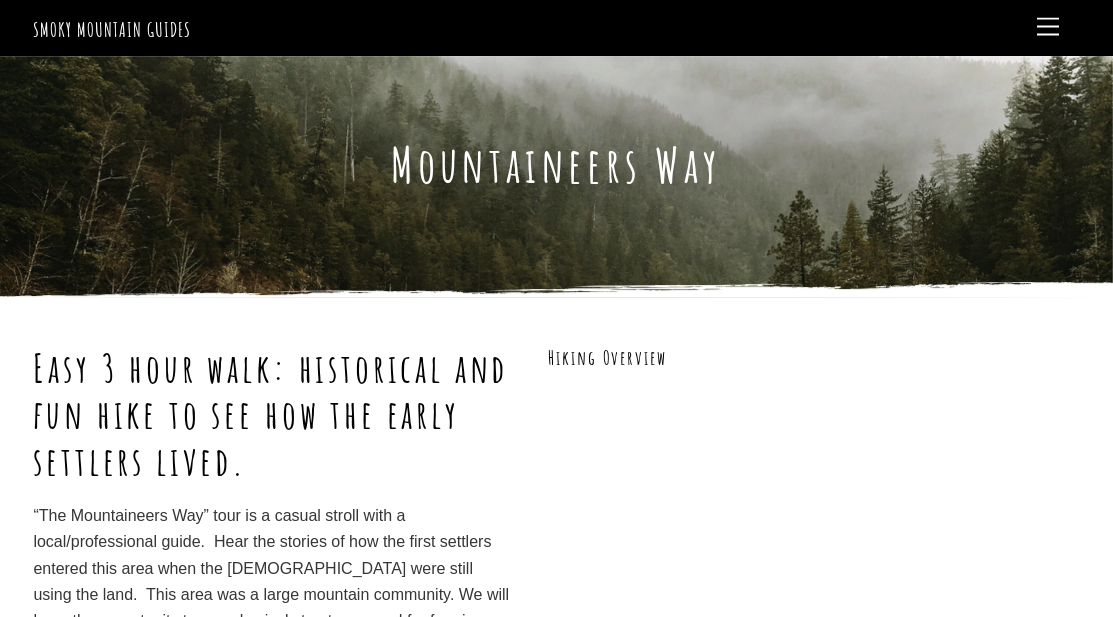 scroll, scrollTop: 0, scrollLeft: 0, axis: both 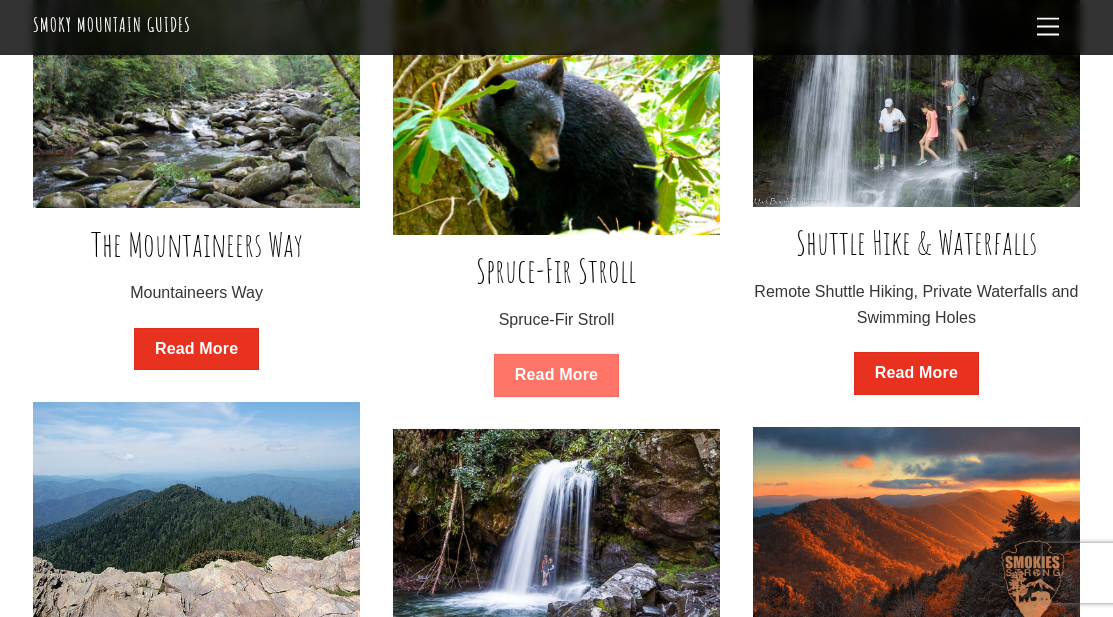 click on "Read More" at bounding box center (556, 375) 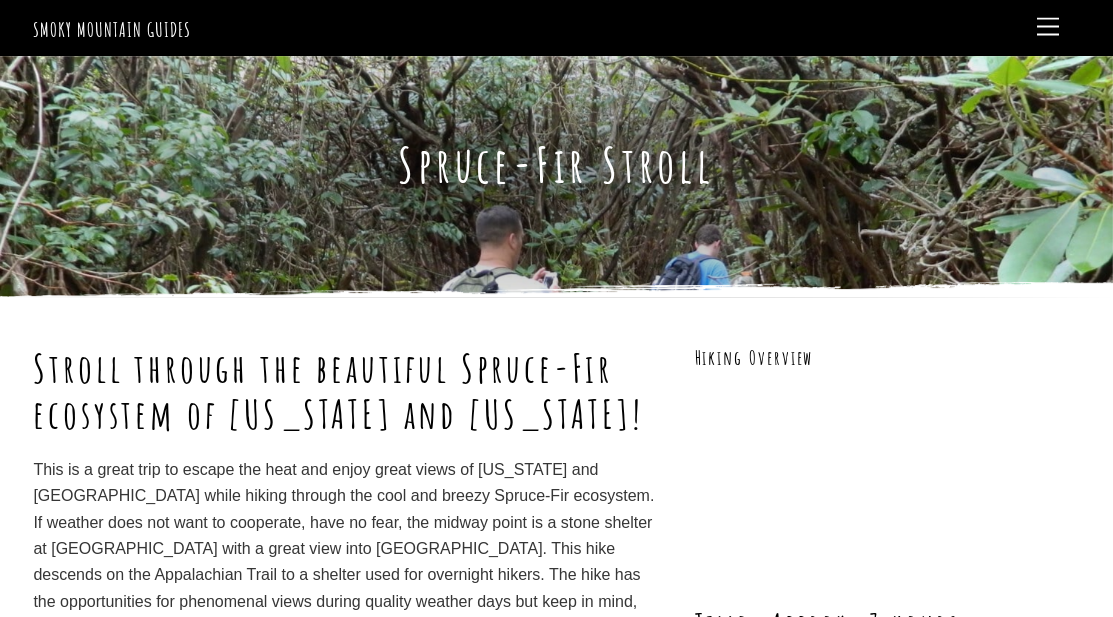 scroll, scrollTop: 0, scrollLeft: 0, axis: both 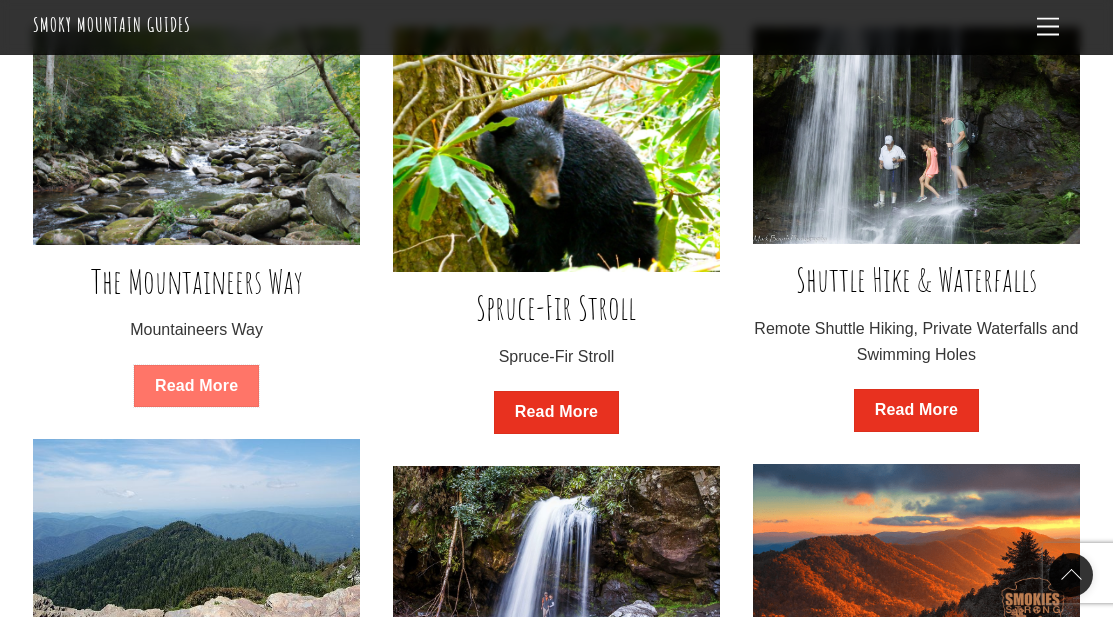 click on "Read More" at bounding box center (196, 386) 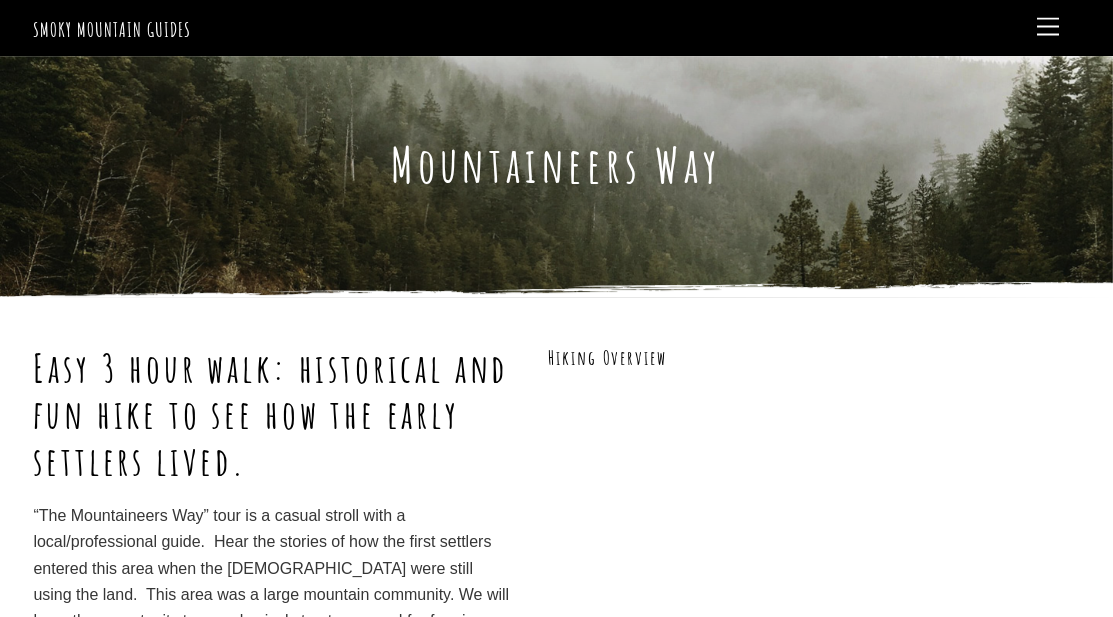 scroll, scrollTop: 0, scrollLeft: 0, axis: both 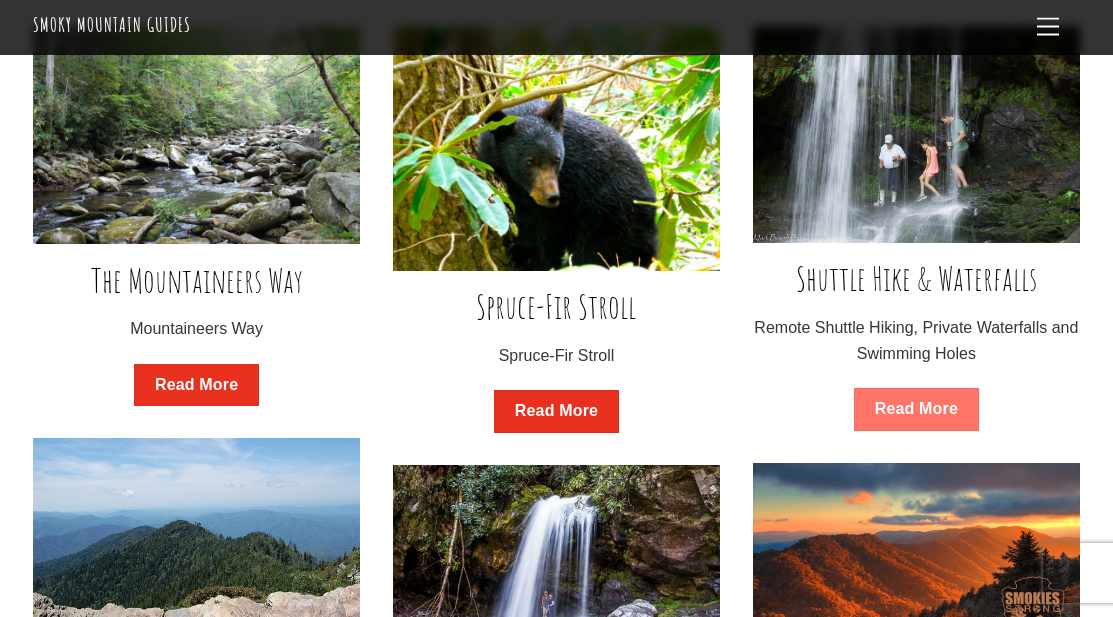 click on "Read More" at bounding box center (916, 409) 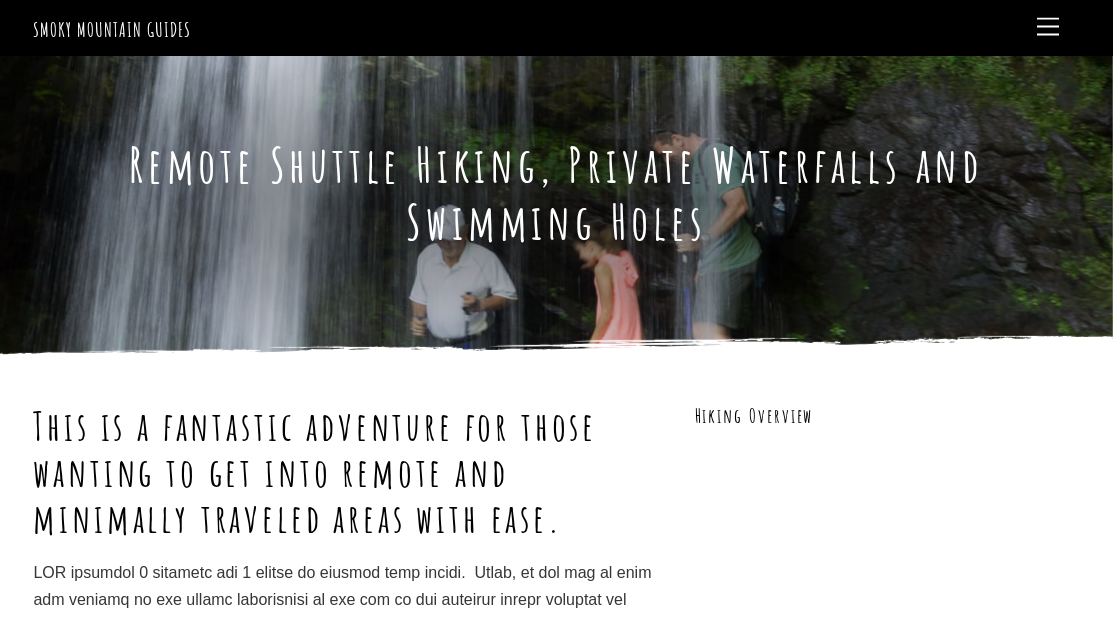 scroll, scrollTop: 0, scrollLeft: 0, axis: both 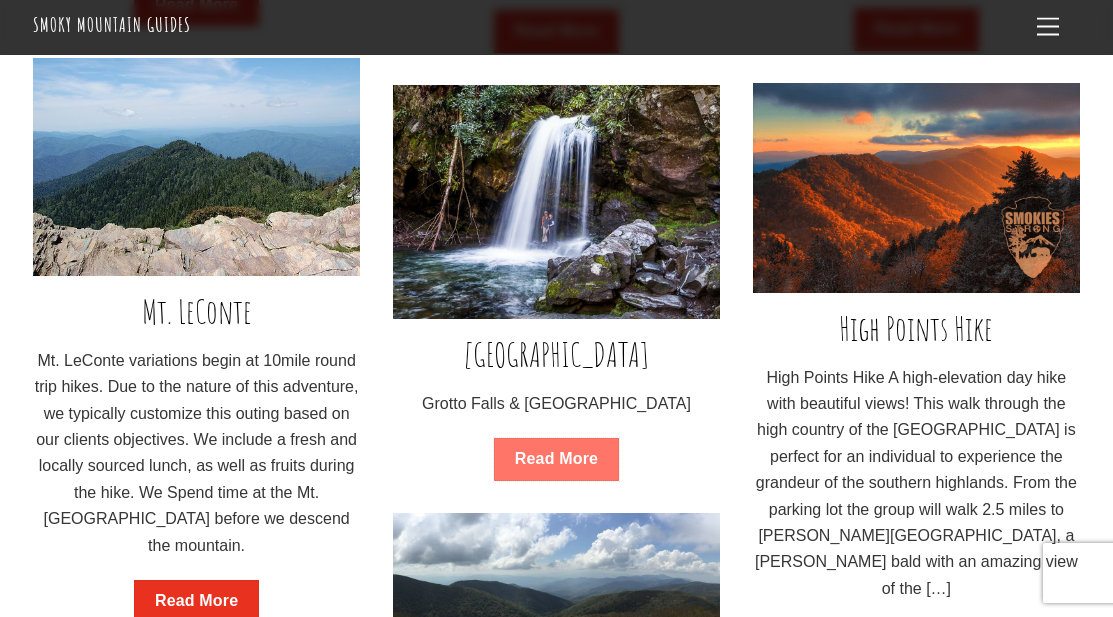 click on "Read More" at bounding box center (556, 459) 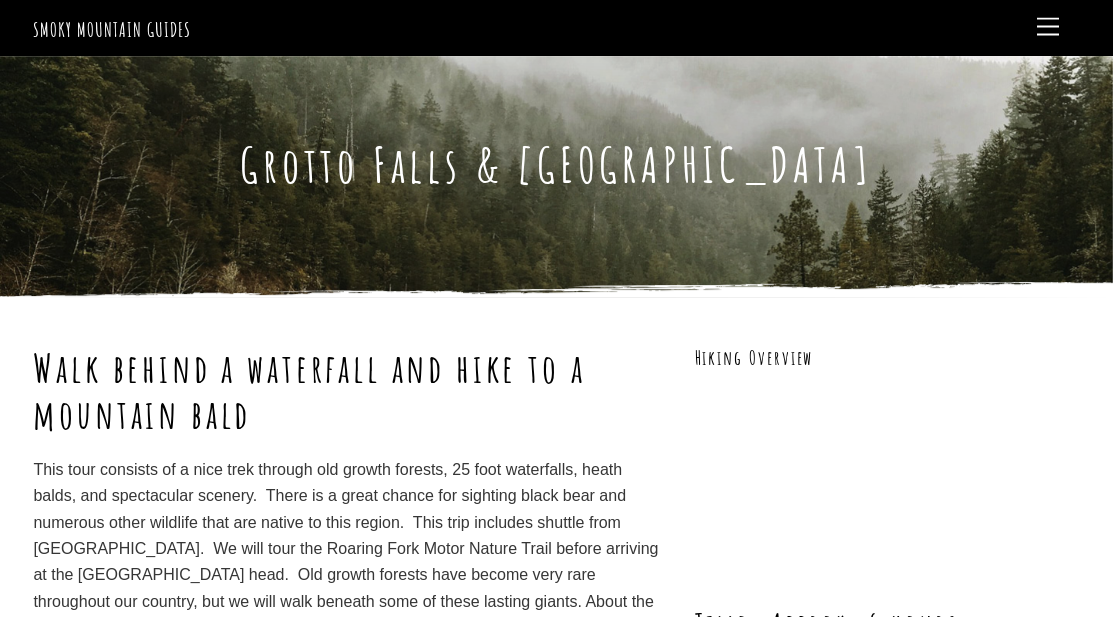 scroll, scrollTop: 0, scrollLeft: 0, axis: both 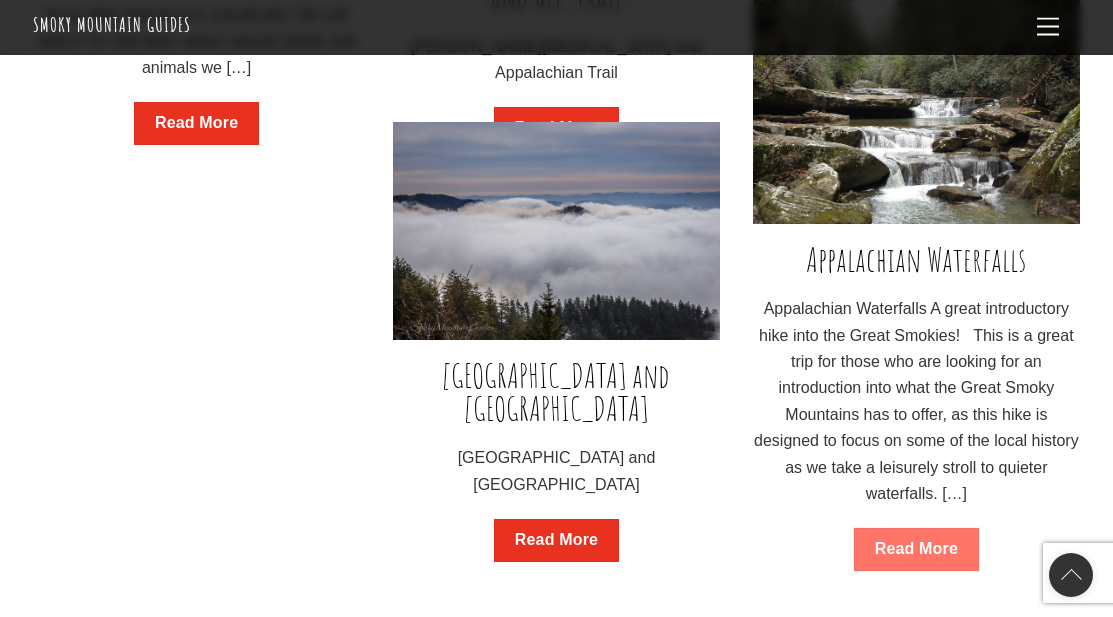 click on "Read More" at bounding box center (916, 549) 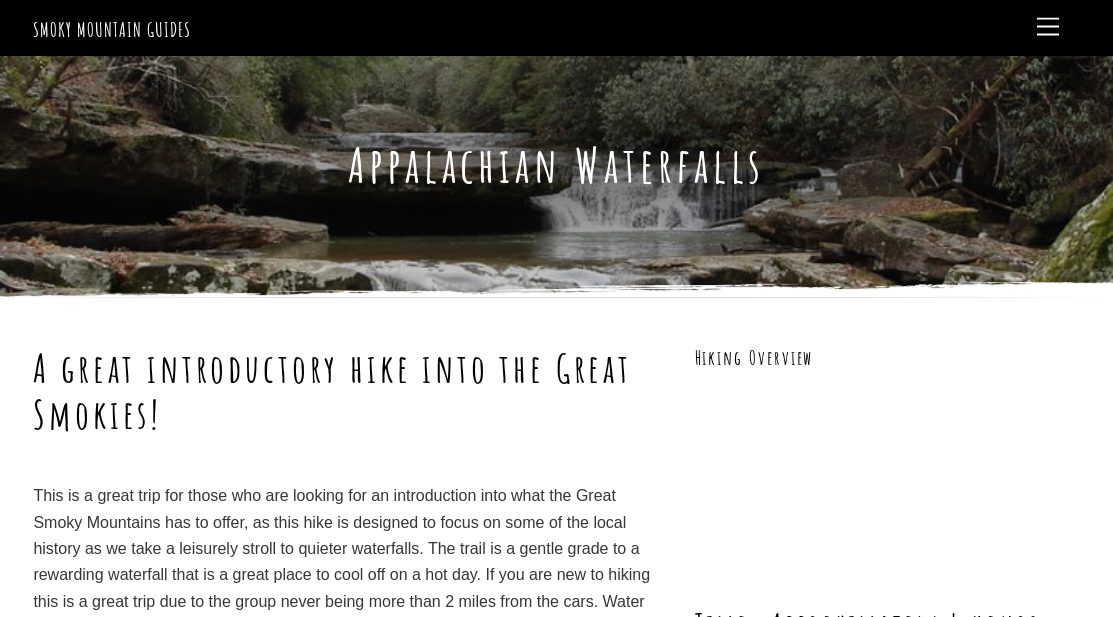 scroll, scrollTop: 0, scrollLeft: 0, axis: both 